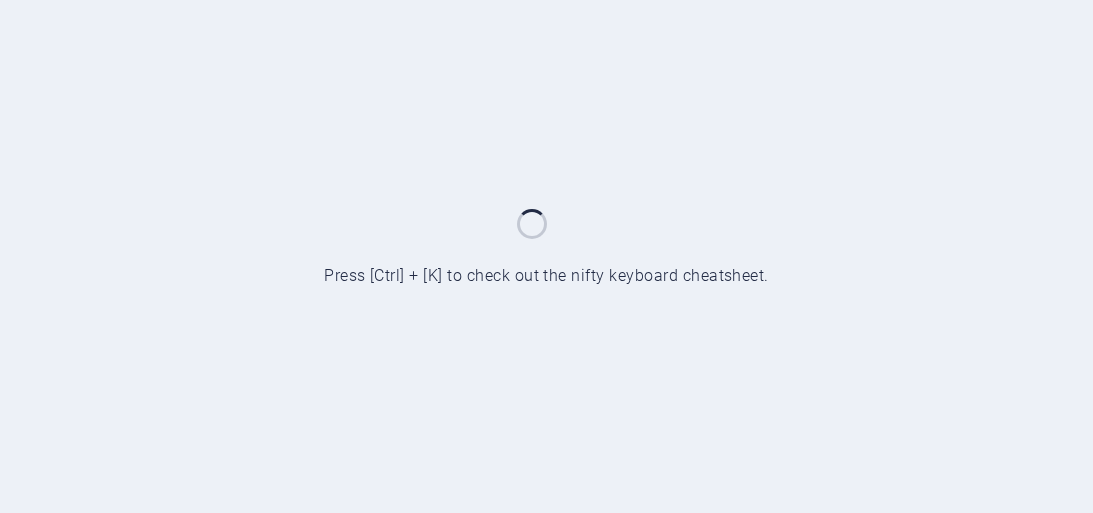 scroll, scrollTop: 0, scrollLeft: 0, axis: both 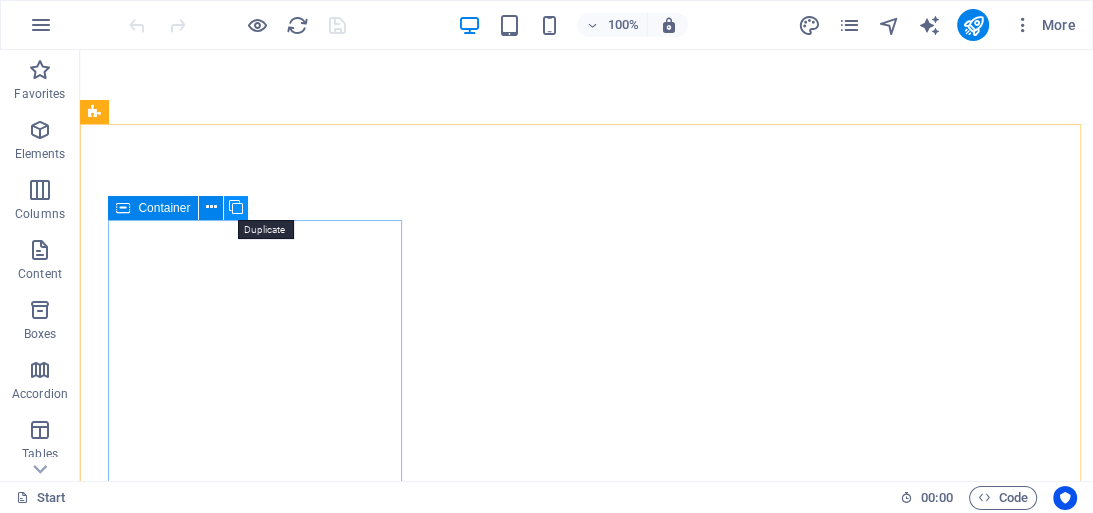 click at bounding box center (236, 207) 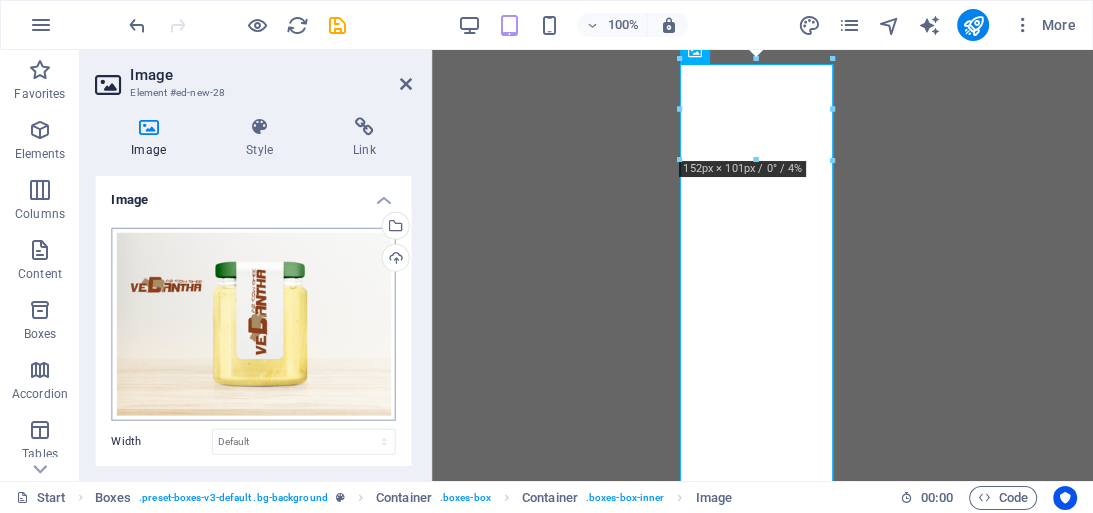 scroll, scrollTop: 210, scrollLeft: 0, axis: vertical 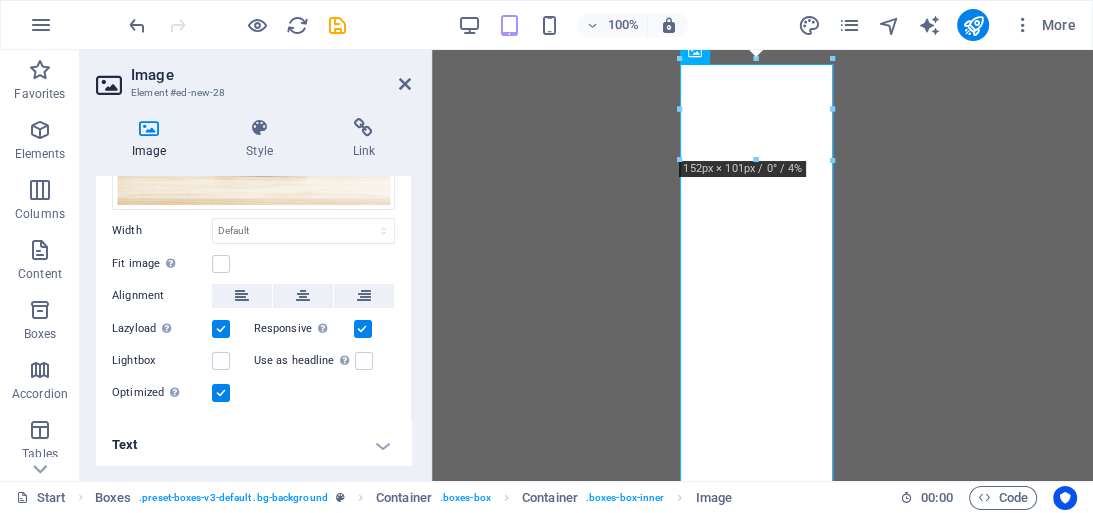 click on "Text" at bounding box center (253, 445) 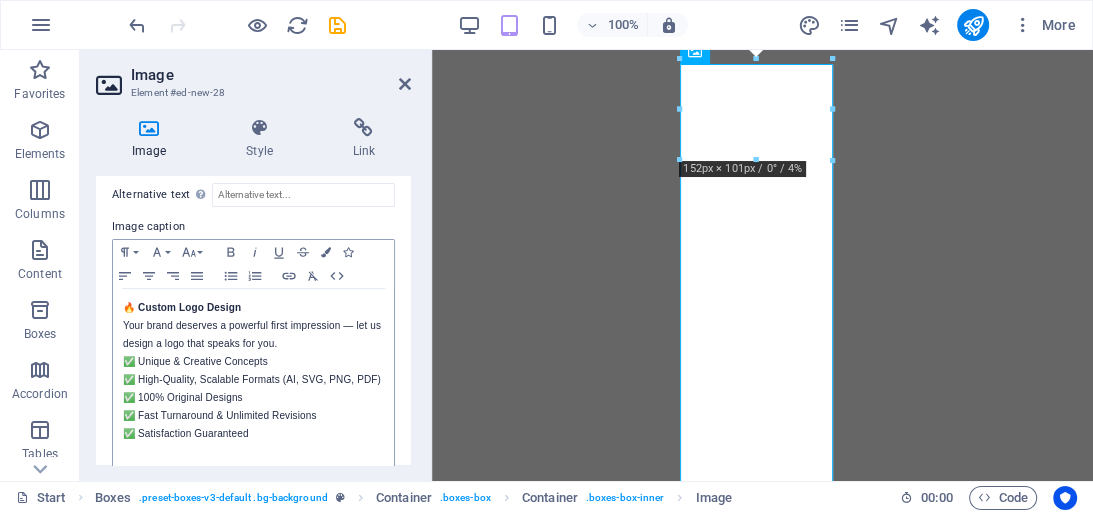 scroll, scrollTop: 520, scrollLeft: 0, axis: vertical 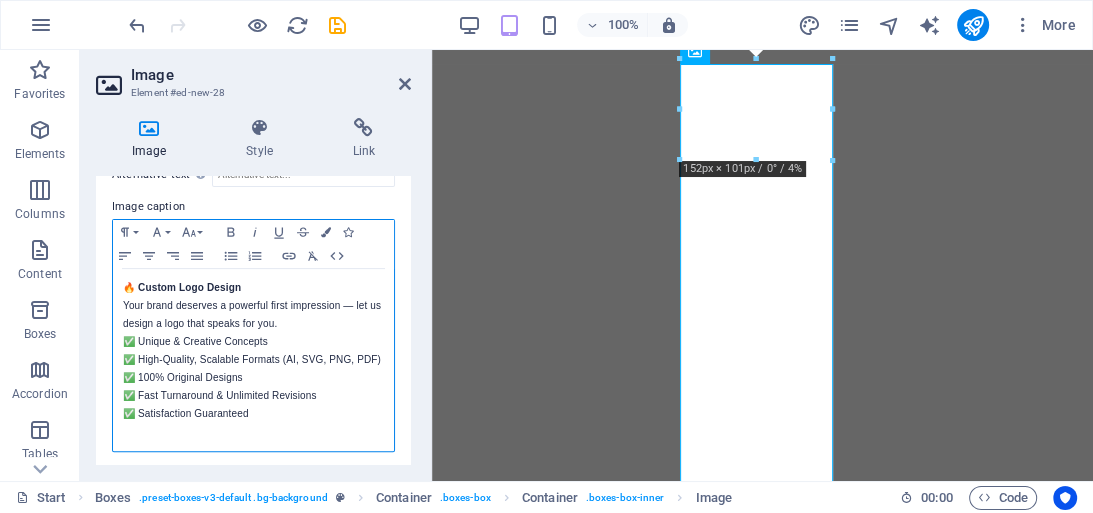 click on "✅ High-Quality, Scalable Formats (AI, SVG, PNG, PDF)" at bounding box center (253, 360) 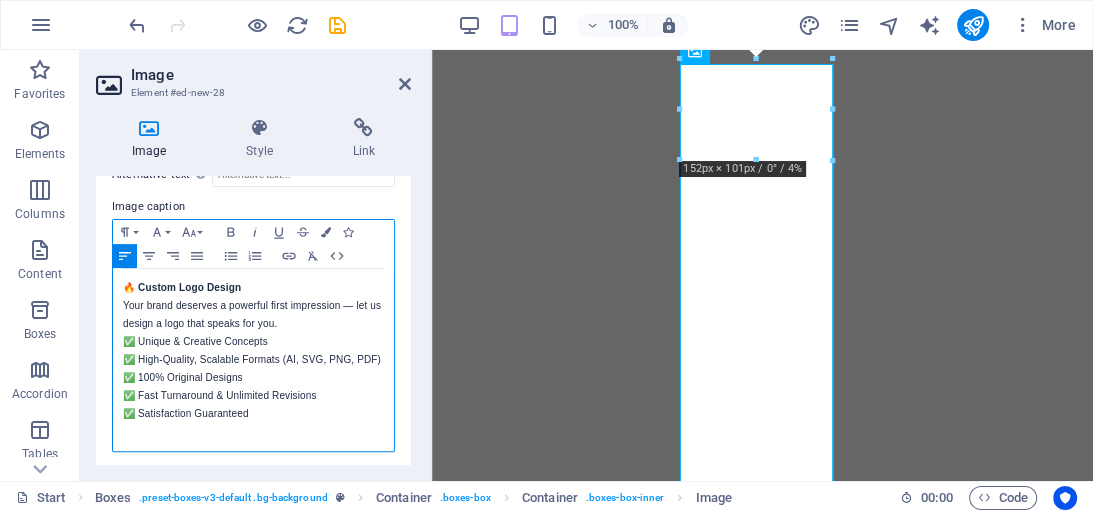 click on "✅ Satisfaction Guaranteed" at bounding box center (253, 414) 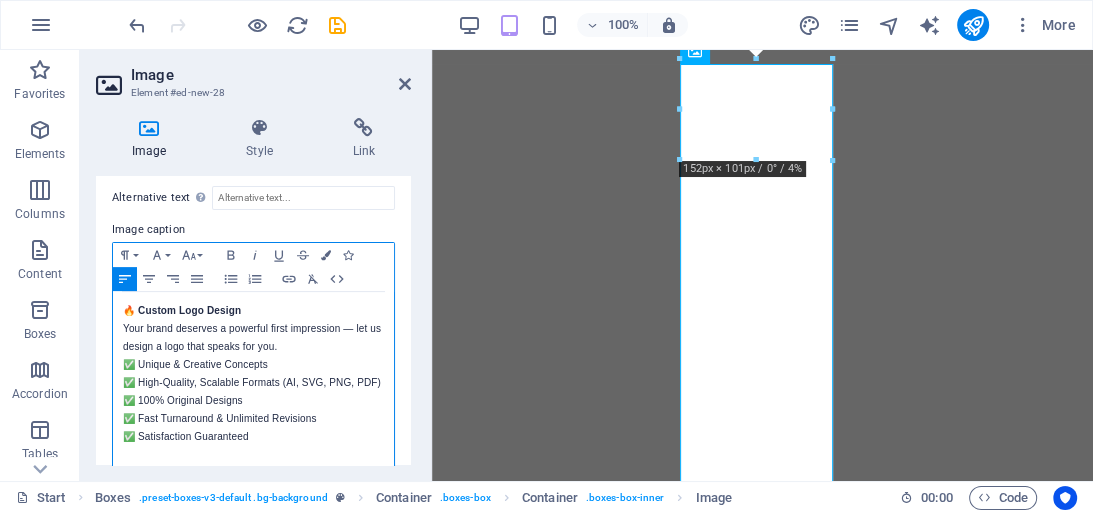 scroll, scrollTop: 520, scrollLeft: 0, axis: vertical 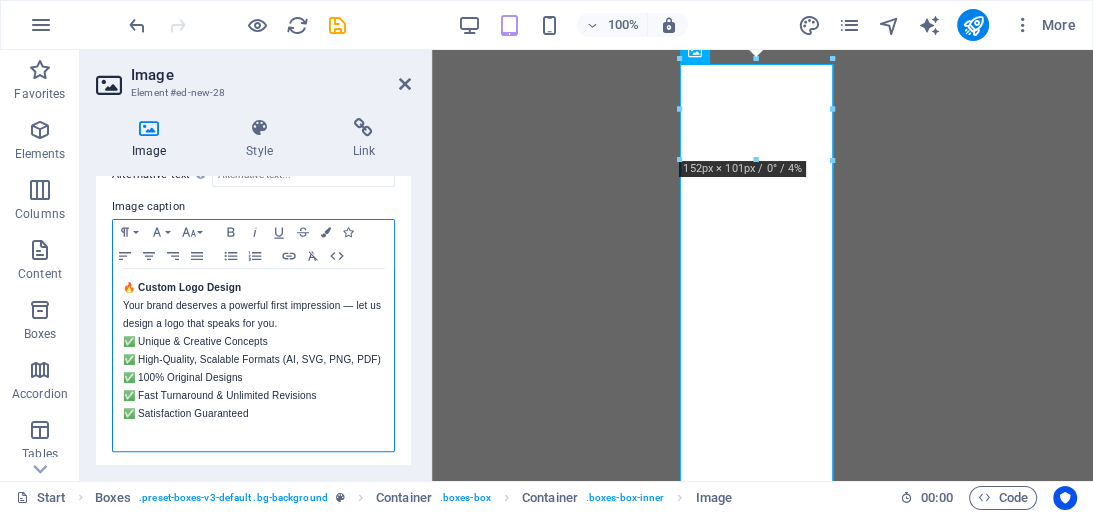 click on "✅ Satisfaction Guaranteed" at bounding box center [253, 414] 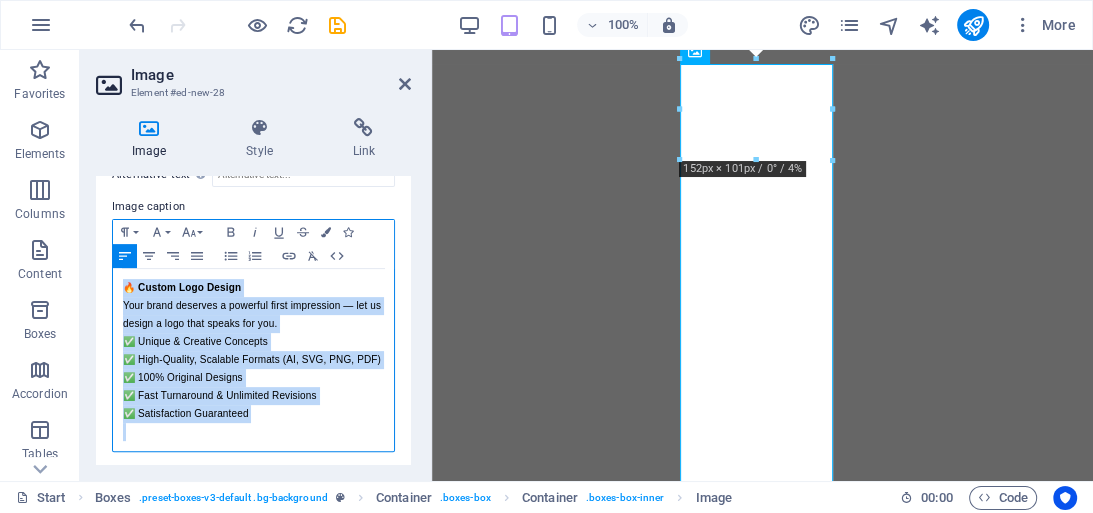 drag, startPoint x: 292, startPoint y: 420, endPoint x: 115, endPoint y: 278, distance: 226.92068 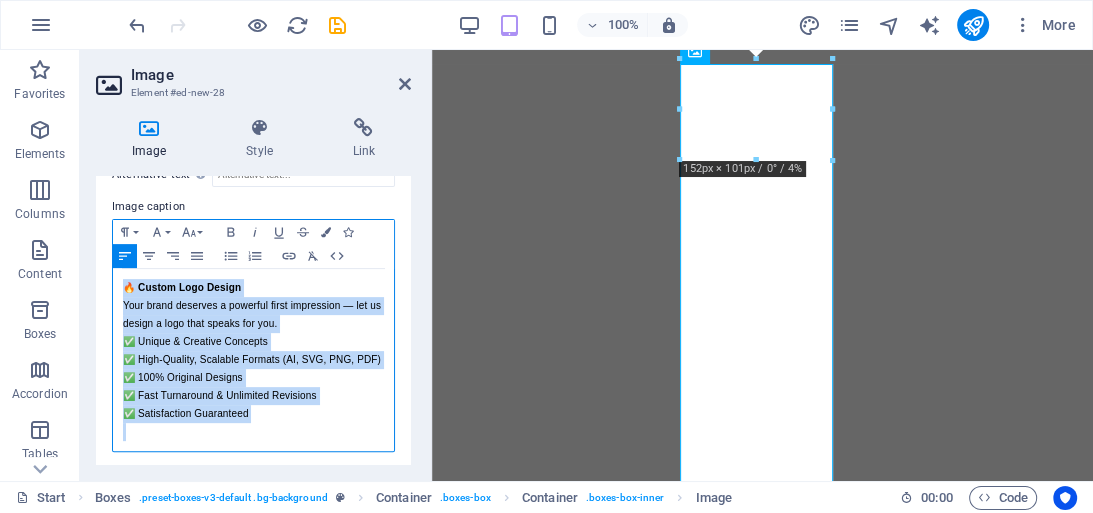 click on "🔥 Custom Logo Design  Your brand deserves a powerful first impression — let us design a logo that speaks for you. ✅ Unique   Creative Concepts ✅ High-Quality, Scalable Formats (AI, SVG, PNG, PDF) ✅ 100% Original Designs ✅ Fast Turnaround   Unlimited Revisions ✅ Satisfaction Guaranteed" at bounding box center [253, 360] 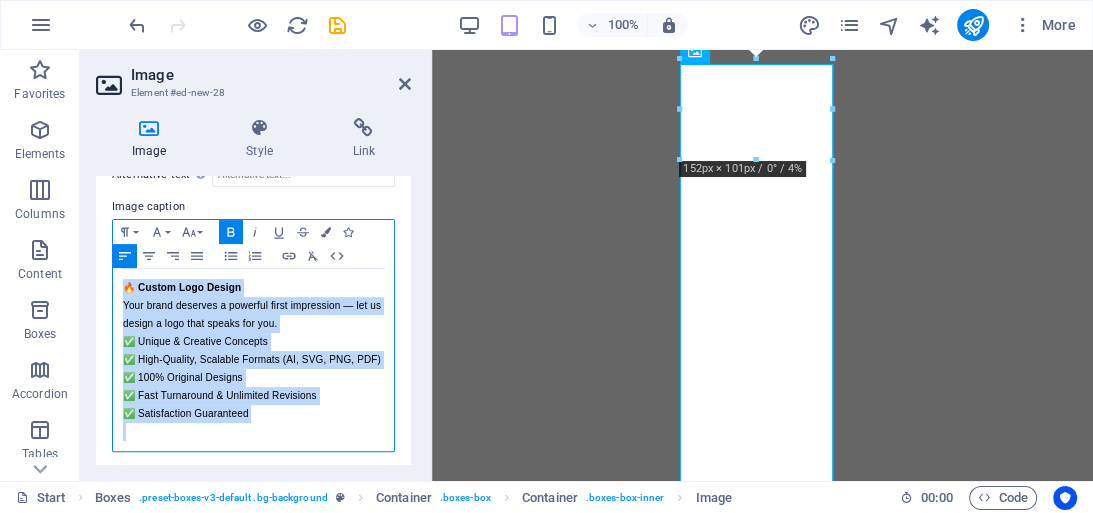 click on "✅ High-Quality, Scalable Formats (AI, SVG, PNG, PDF)" at bounding box center (253, 360) 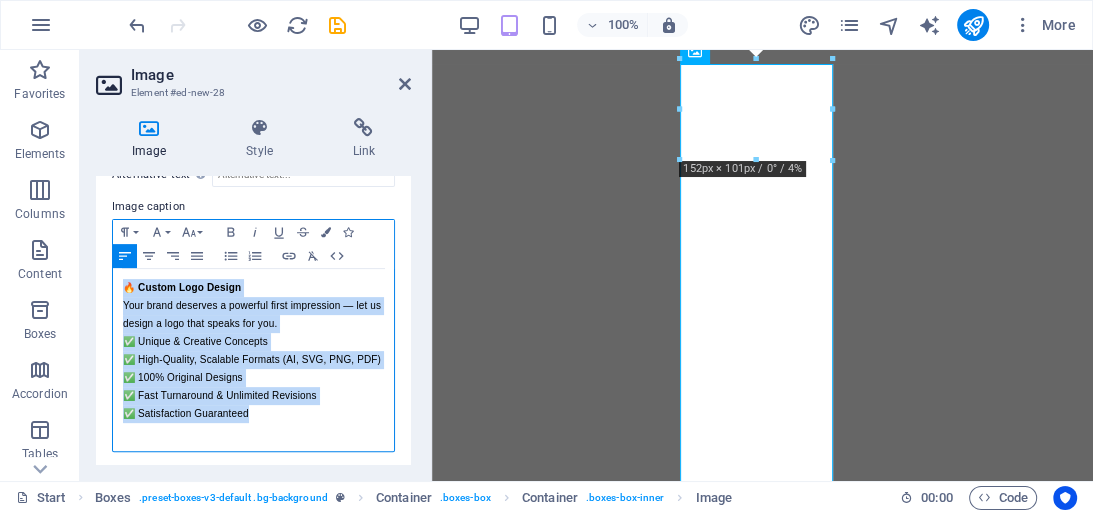 drag, startPoint x: 270, startPoint y: 418, endPoint x: 123, endPoint y: 280, distance: 201.62589 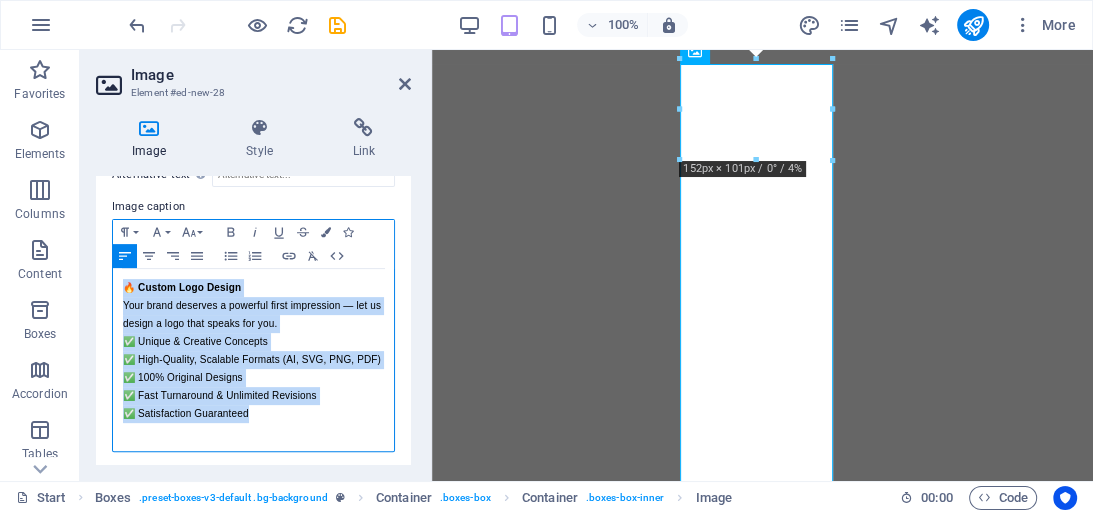 click on "🔥 Custom Logo Design  Your brand deserves a powerful first impression — let us design a logo that speaks for you. ✅ Unique   Creative Concepts ✅ High-Quality, Scalable Formats (AI, SVG, PNG, PDF) ✅ 100% Original Designs ✅ Fast Turnaround   Unlimited Revisions ✅ Satisfaction Guaranteed" at bounding box center (253, 360) 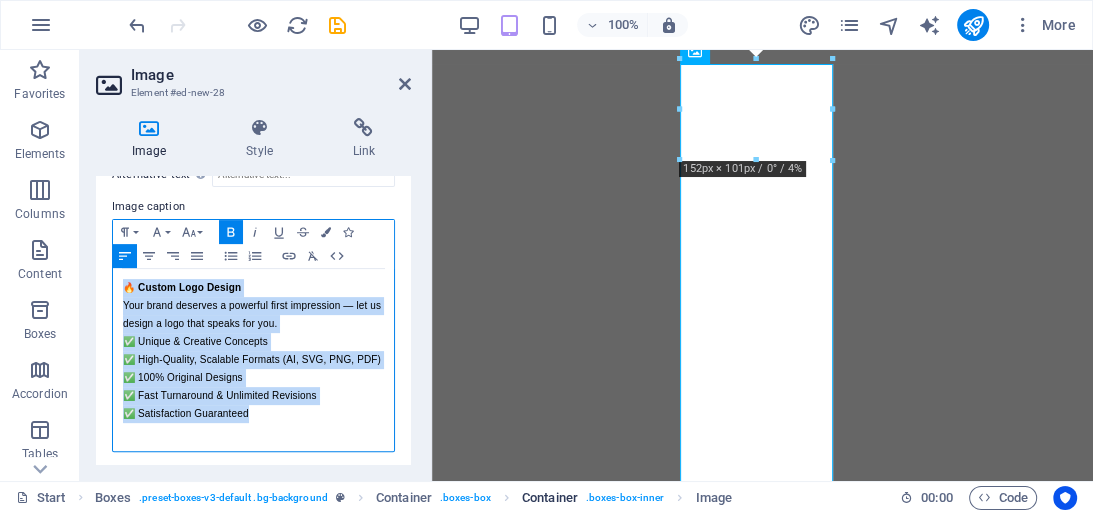 copy on "🔥 Custom Logo Design  Your brand deserves a powerful first impression — let us design a logo that speaks for you. ✅ Unique   Creative Concepts ✅ High-Quality, Scalable Formats (AI, SVG, PNG, PDF) ✅ 100% Original Designs ✅ Fast Turnaround   Unlimited Revisions ✅ Satisfaction Guaranteed" 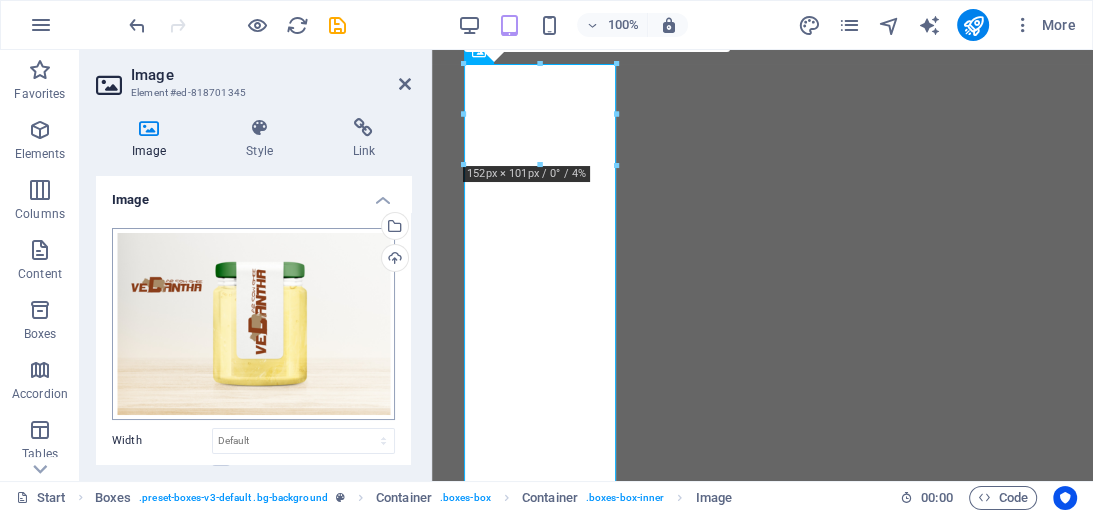 scroll, scrollTop: 210, scrollLeft: 0, axis: vertical 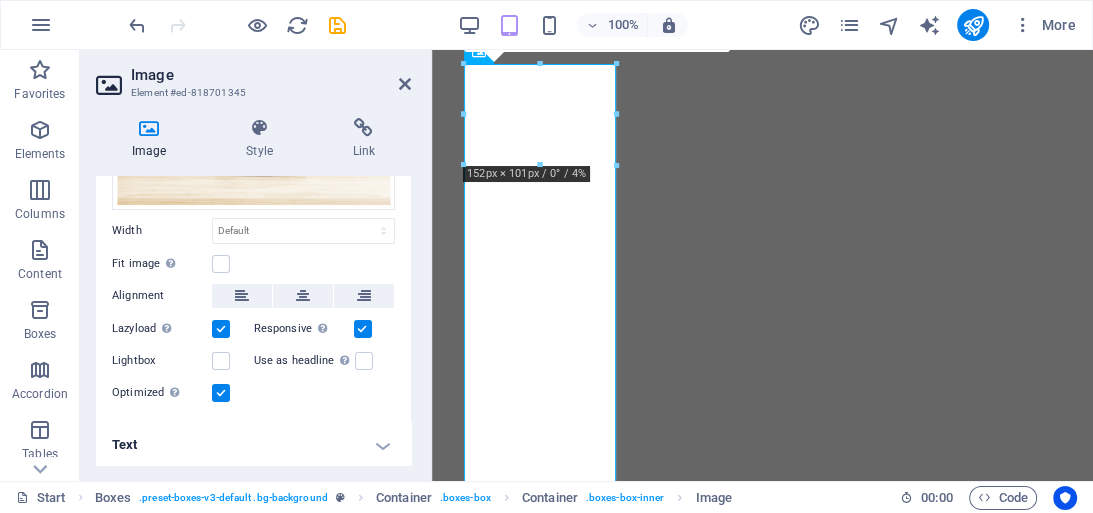 click on "Text" at bounding box center (253, 445) 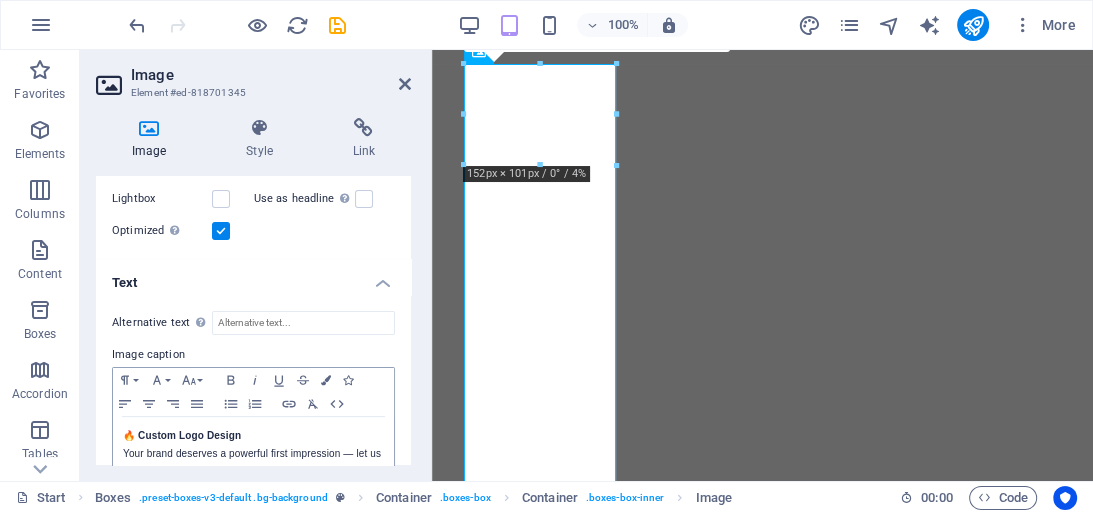 scroll, scrollTop: 520, scrollLeft: 0, axis: vertical 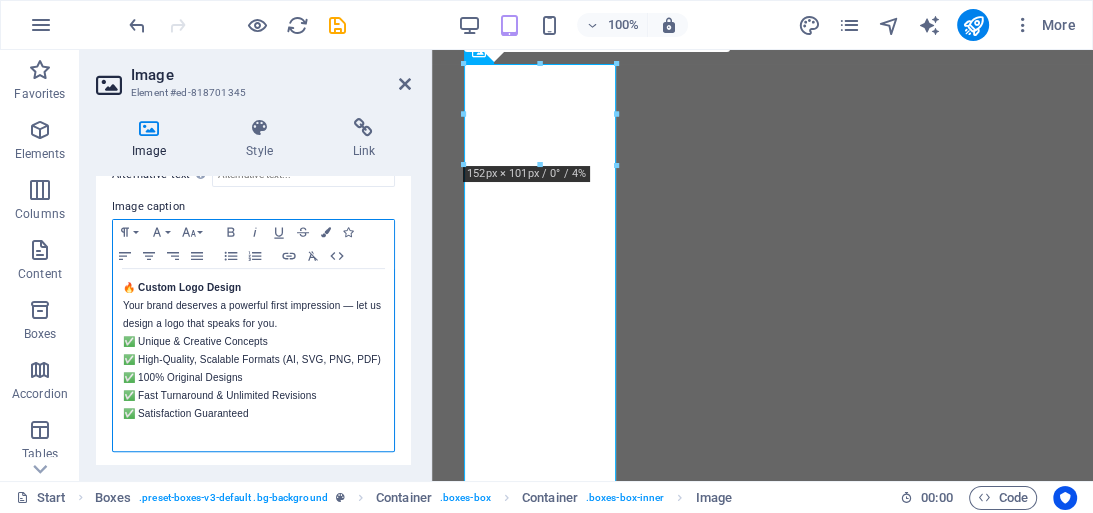 click on "✅ 100% Original Designs" at bounding box center [253, 378] 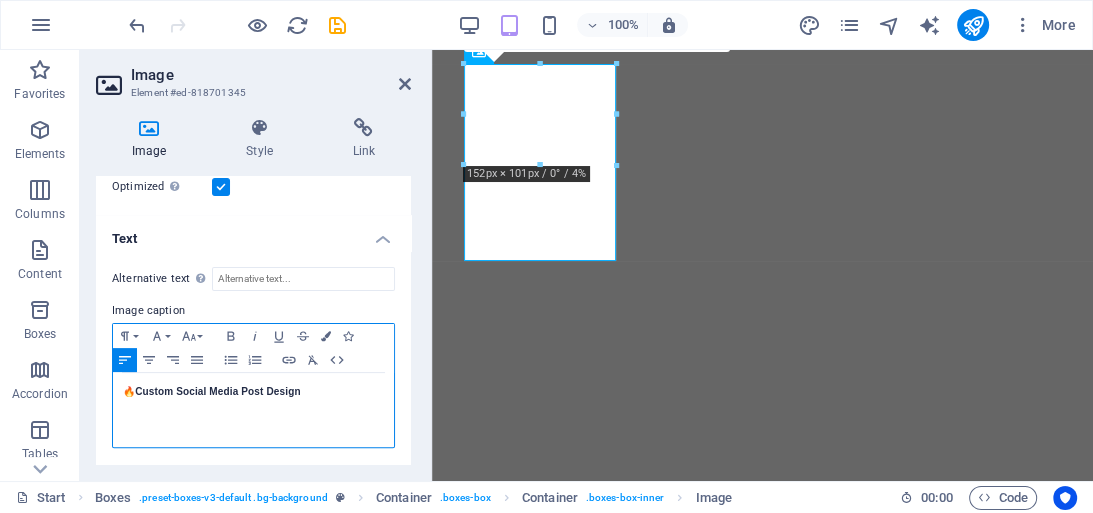scroll, scrollTop: 412, scrollLeft: 0, axis: vertical 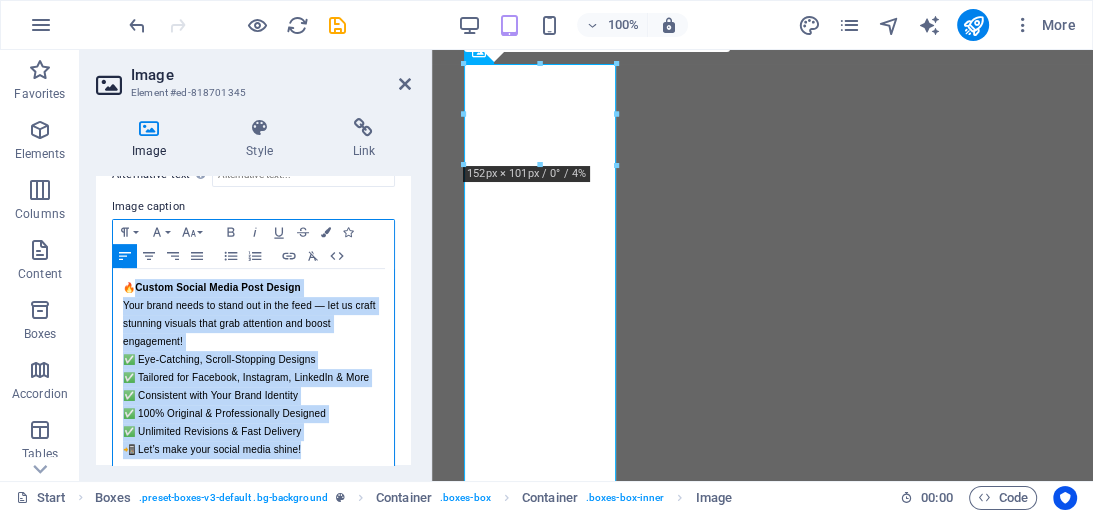 drag, startPoint x: 316, startPoint y: 428, endPoint x: 133, endPoint y: 271, distance: 241.11823 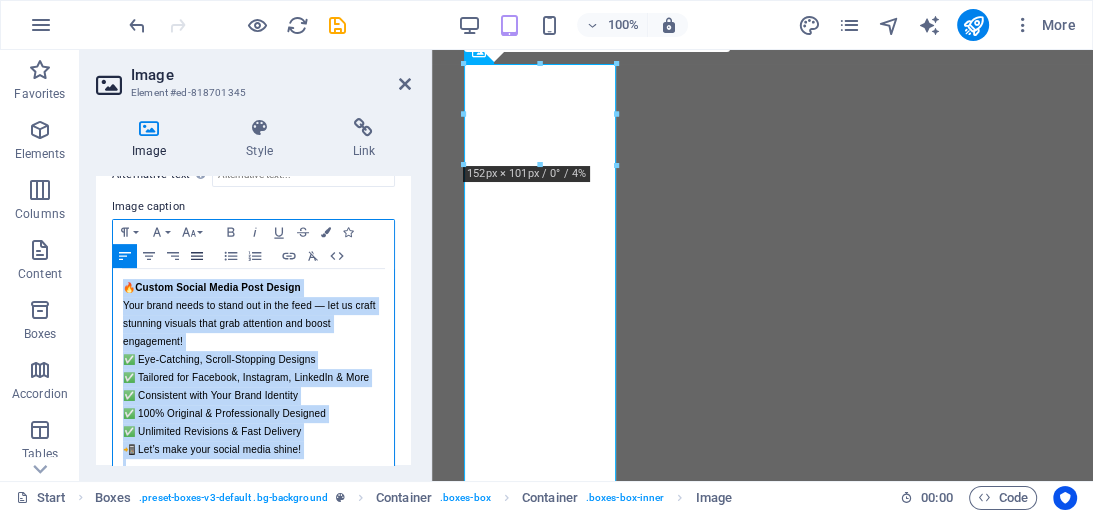 click 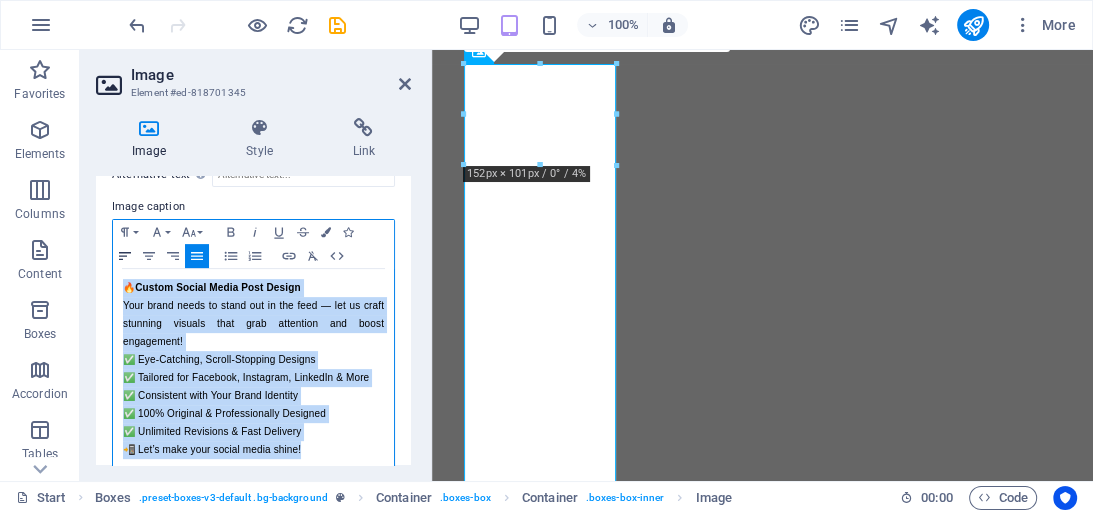 click 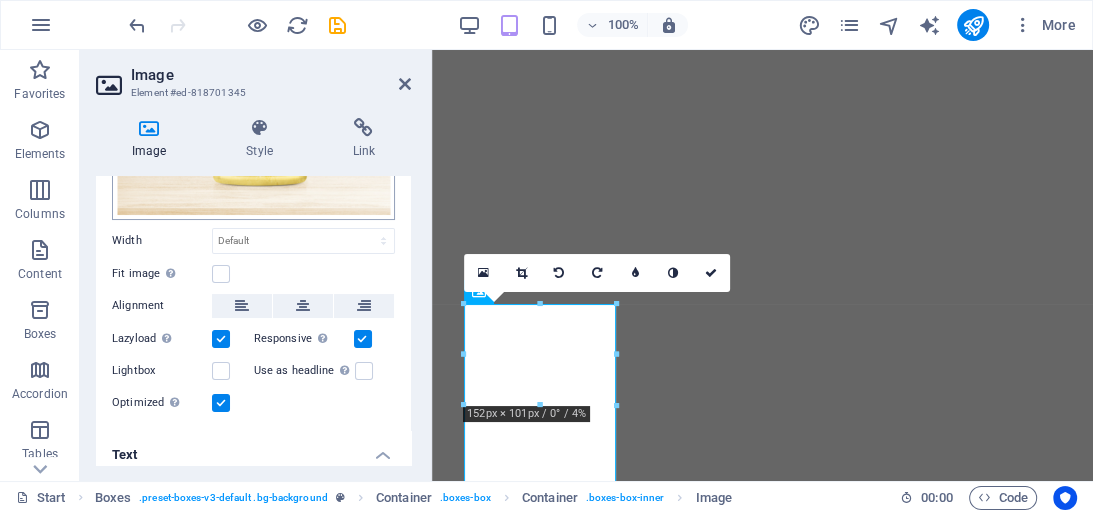 scroll, scrollTop: 0, scrollLeft: 0, axis: both 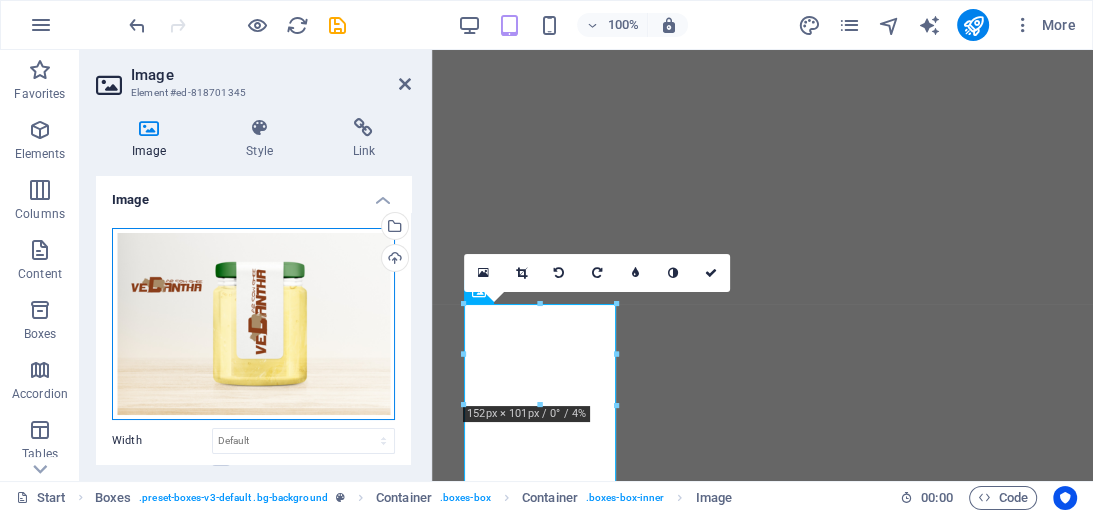 click on "Drag files here, click to choose files or select files from Files or our free stock photos & videos" at bounding box center [253, 324] 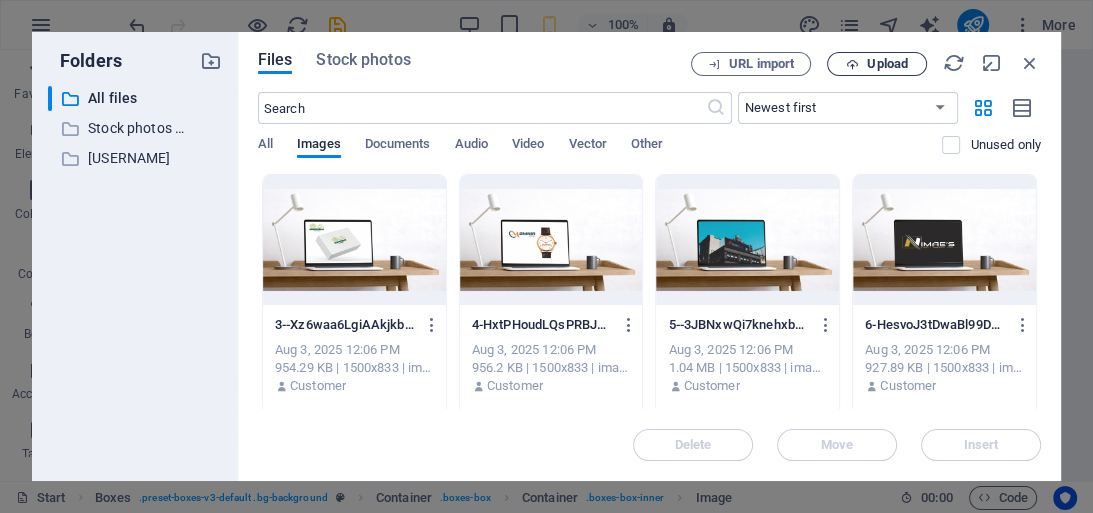 click on "Upload" at bounding box center [887, 64] 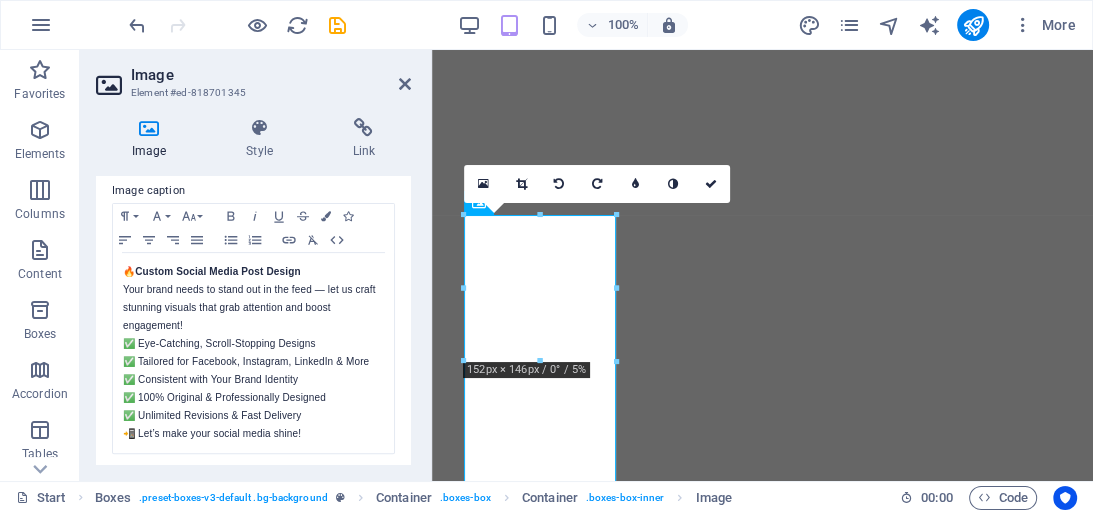 scroll, scrollTop: 616, scrollLeft: 0, axis: vertical 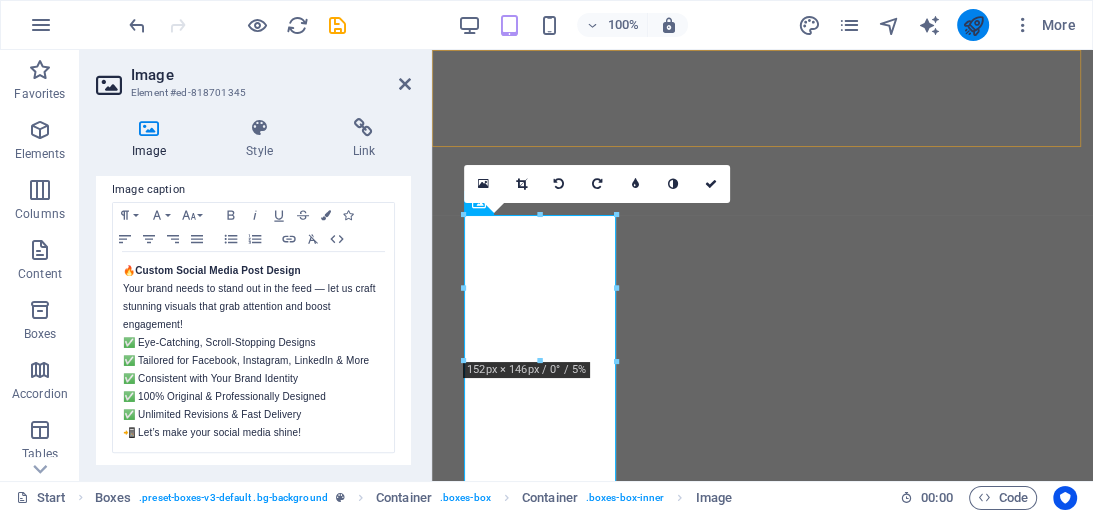 click at bounding box center [972, 25] 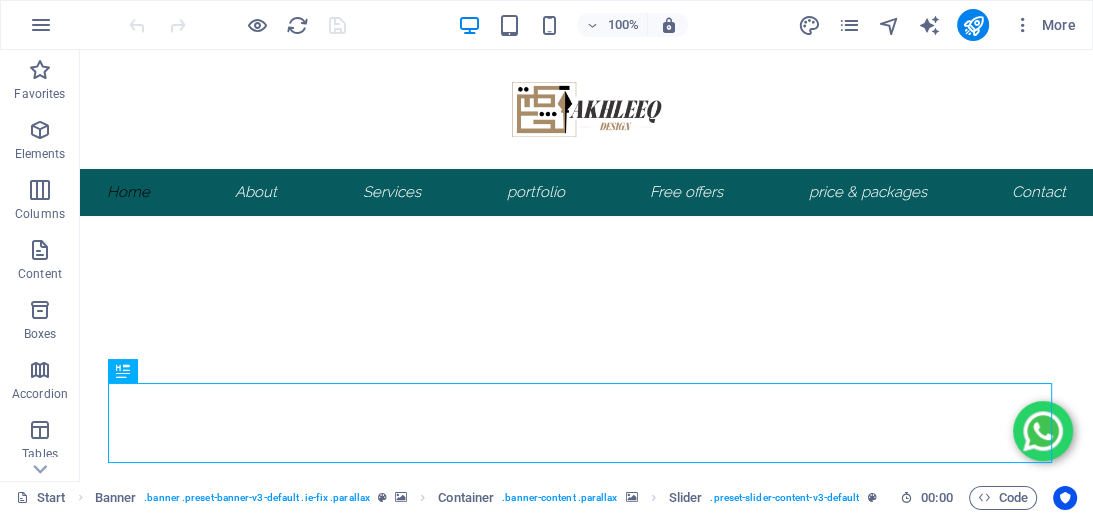 scroll, scrollTop: 0, scrollLeft: 0, axis: both 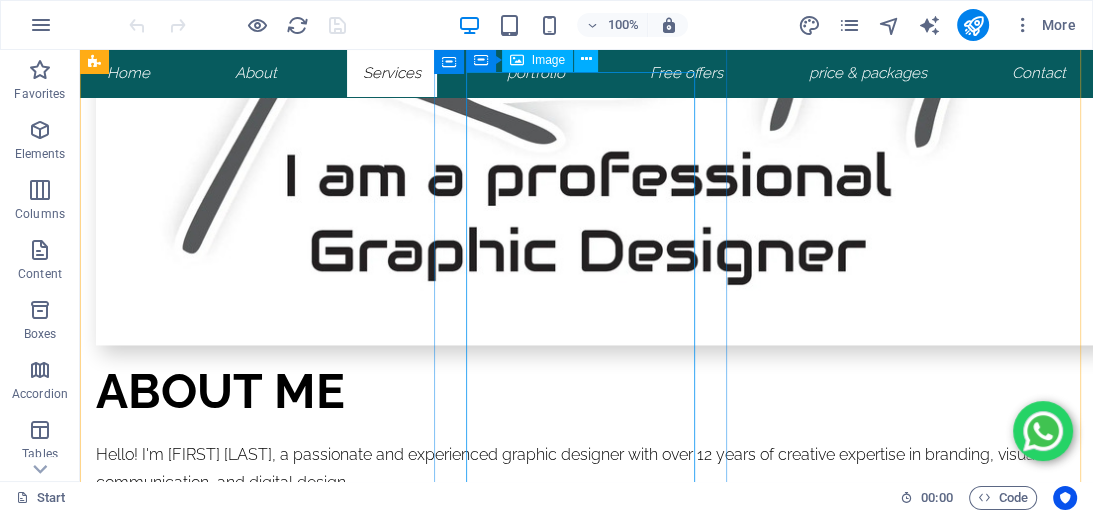 click on "📄 Letterpad Design  Need elegant letterpads for your office or brand? We design custom letterpads that are both functional and stylish. ✅ Branded Layouts for Notes & Letters ✅ A4, A5 or Custom Sizes Available ✅ High-Resolution Print Files (PDF, PNG) ✅ Editable Source Files (AI, PSD, Word) ✅ Clean, Modern & Professional Look" at bounding box center [242, 6882] 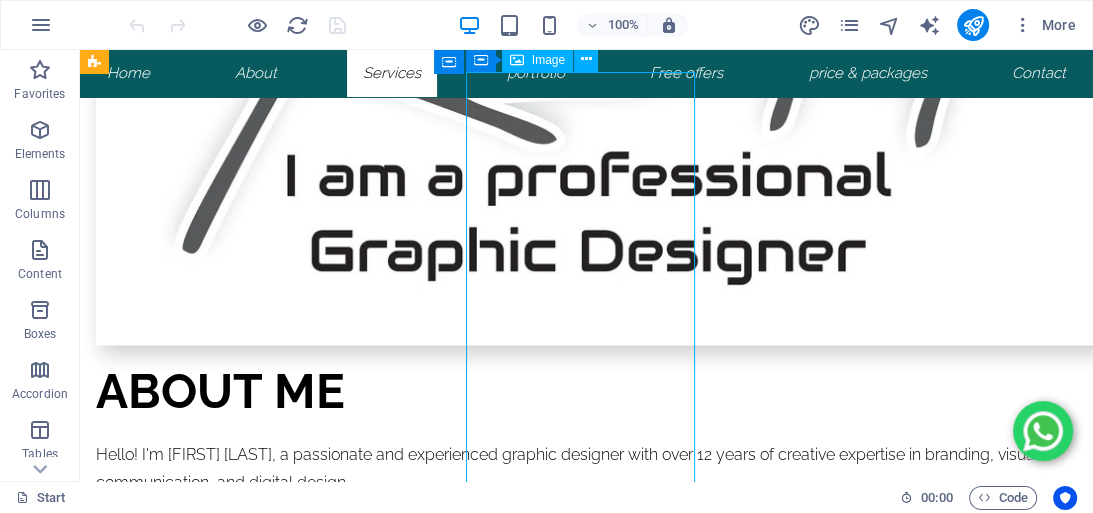 click on "📄 Letterpad Design  Need elegant letterpads for your office or brand? We design custom letterpads that are both functional and stylish. ✅ Branded Layouts for Notes & Letters ✅ A4, A5 or Custom Sizes Available ✅ High-Resolution Print Files (PDF, PNG) ✅ Editable Source Files (AI, PSD, Word) ✅ Clean, Modern & Professional Look" at bounding box center (242, 6882) 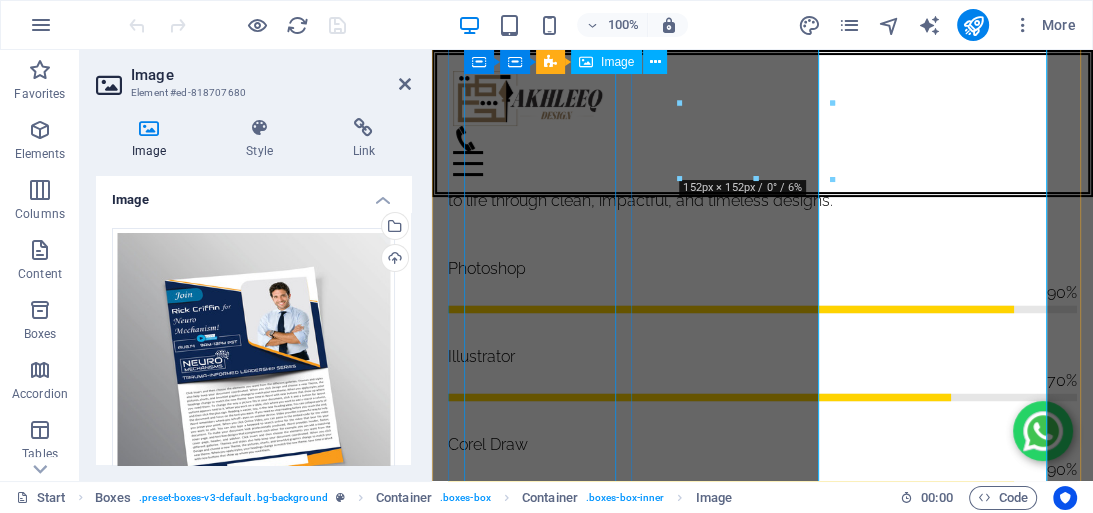 click on "📄 Letterpad Design  Need elegant letterpads for your office or brand? We design custom letterpads that are both functional and stylish. ✅ Branded Layouts for Notes & Letters ✅ A4, A5 or Custom Sizes Available ✅ High-Resolution Print Files (PDF, PNG) ✅ Editable Source Files (AI, PSD, Word) ✅ Clean, Modern & Professional Look" at bounding box center [542, 5558] 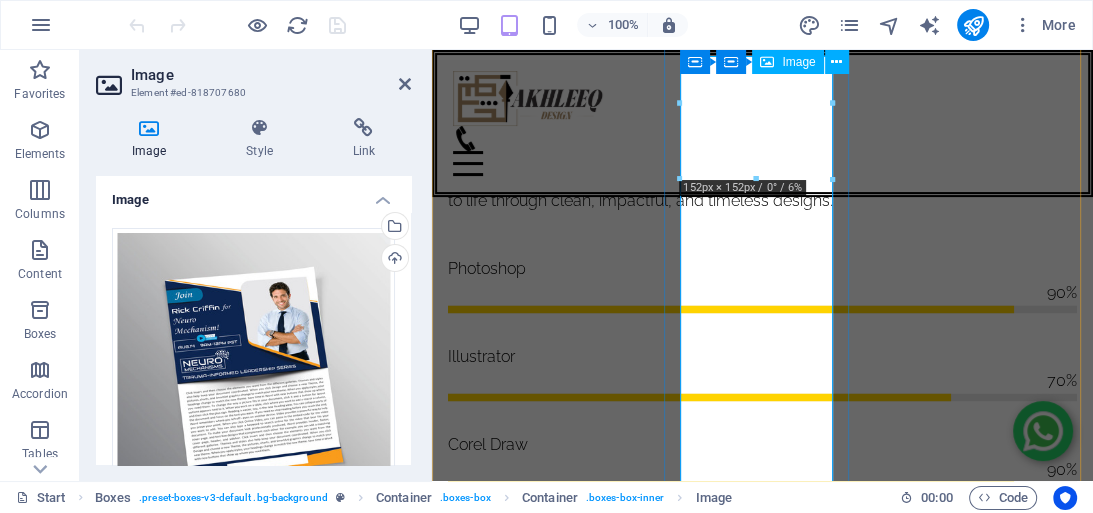 click on "📄 Letterpad Design  Need elegant letterpads for your office or brand? We design custom letterpads that are both functional and stylish. ✅ Branded Layouts for Notes & Letters ✅ A4, A5 or Custom Sizes Available ✅ High-Resolution Print Files (PDF, PNG) ✅ Editable Source Files (AI, PSD, Word) ✅ Clean, Modern & Professional Look" at bounding box center (542, 5558) 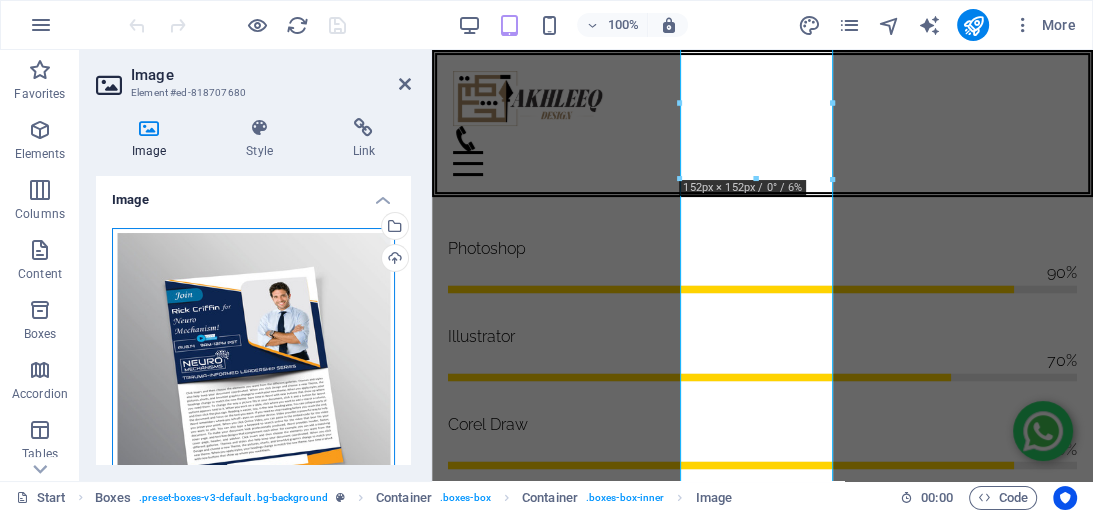 click on "Drag files here, click to choose files or select files from Files or our free stock photos & videos" at bounding box center [253, 369] 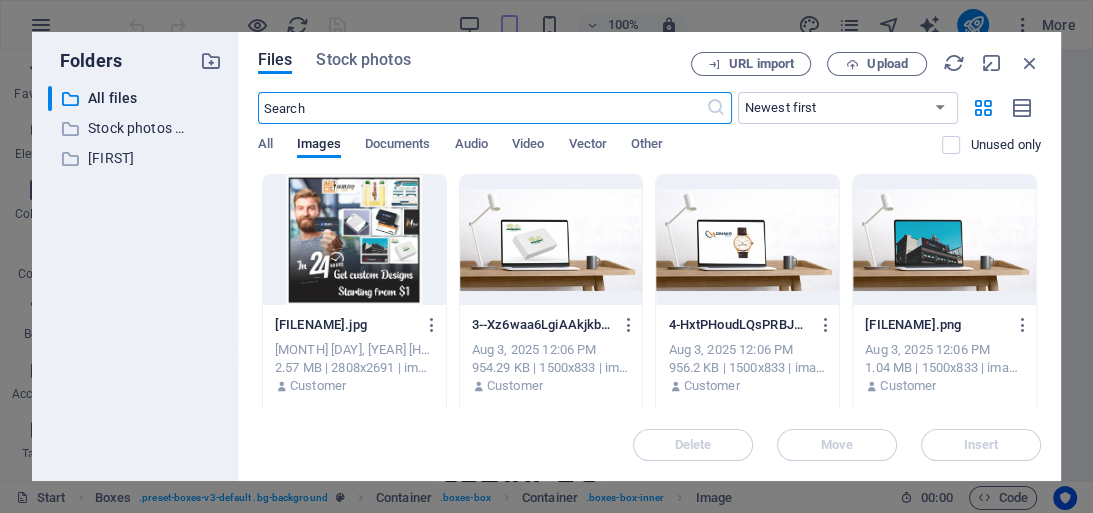 scroll, scrollTop: 5669, scrollLeft: 0, axis: vertical 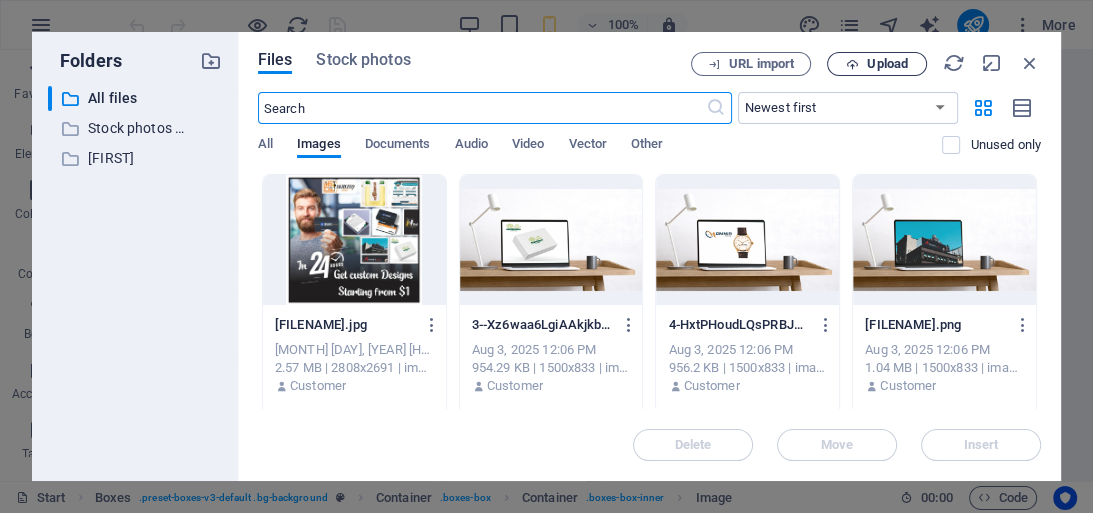 click on "Upload" at bounding box center [887, 64] 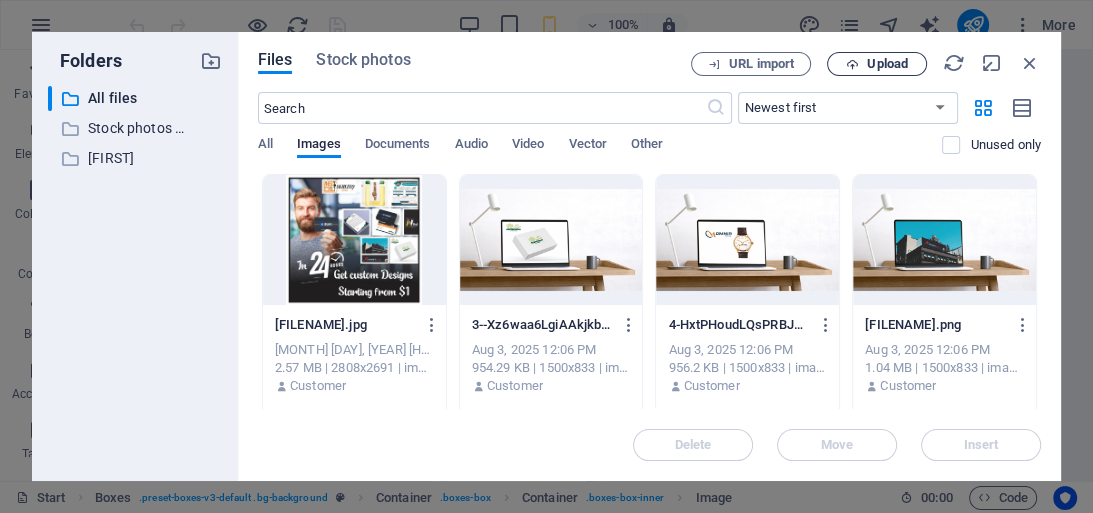 scroll, scrollTop: 5660, scrollLeft: 0, axis: vertical 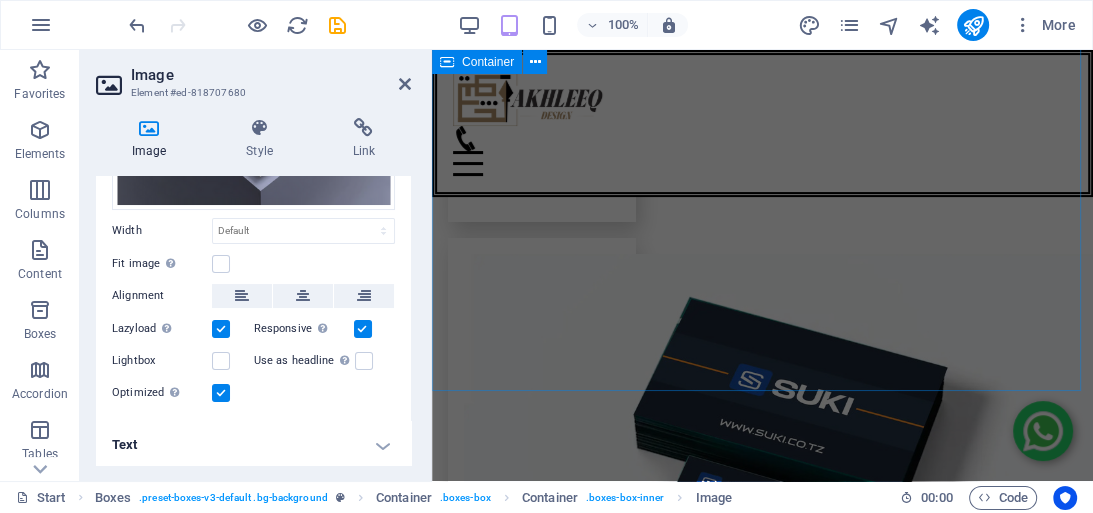 click at bounding box center [601, 8804] 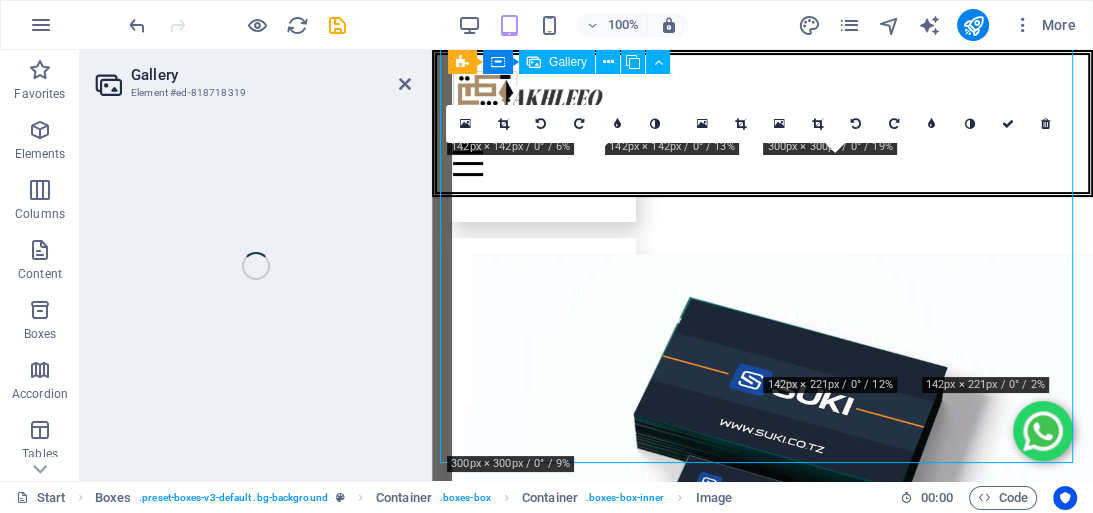scroll, scrollTop: 5057, scrollLeft: 0, axis: vertical 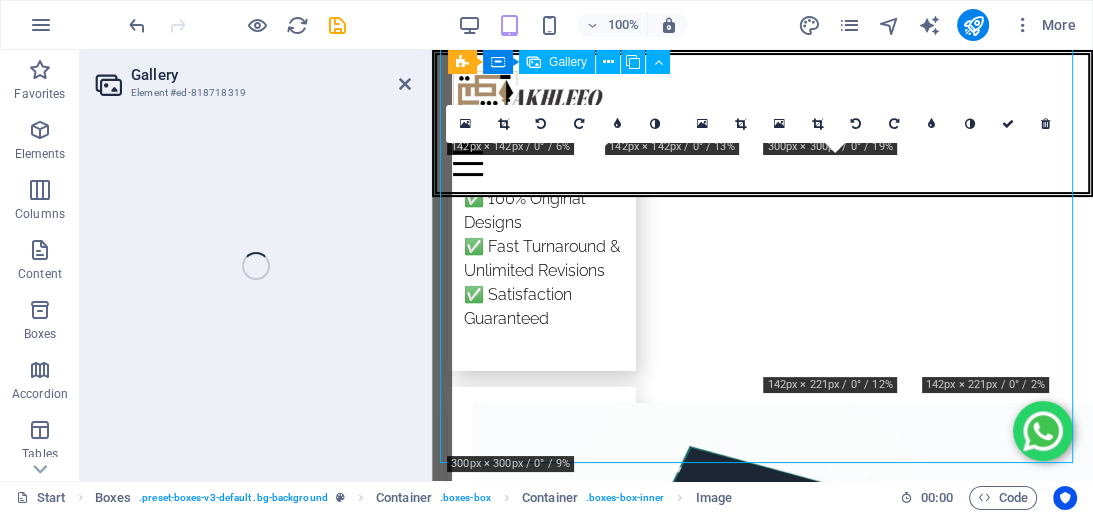 select on "4" 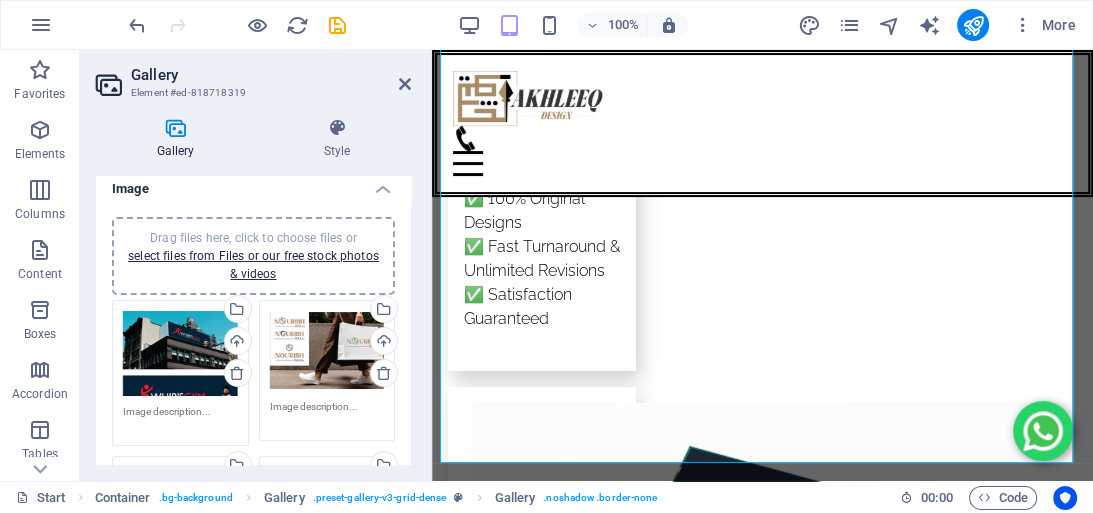 scroll, scrollTop: 0, scrollLeft: 0, axis: both 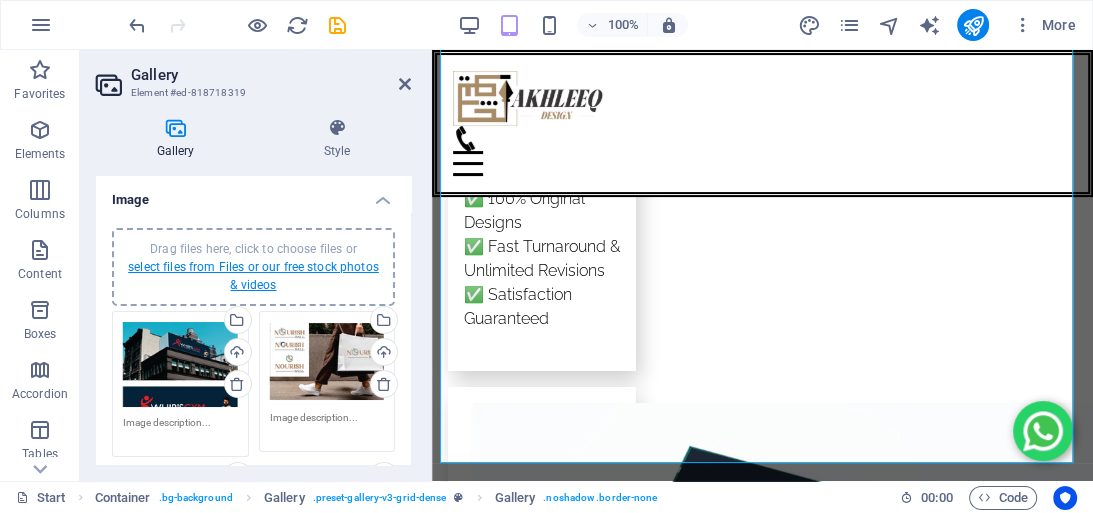 click on "select files from Files or our free stock photos & videos" at bounding box center (253, 276) 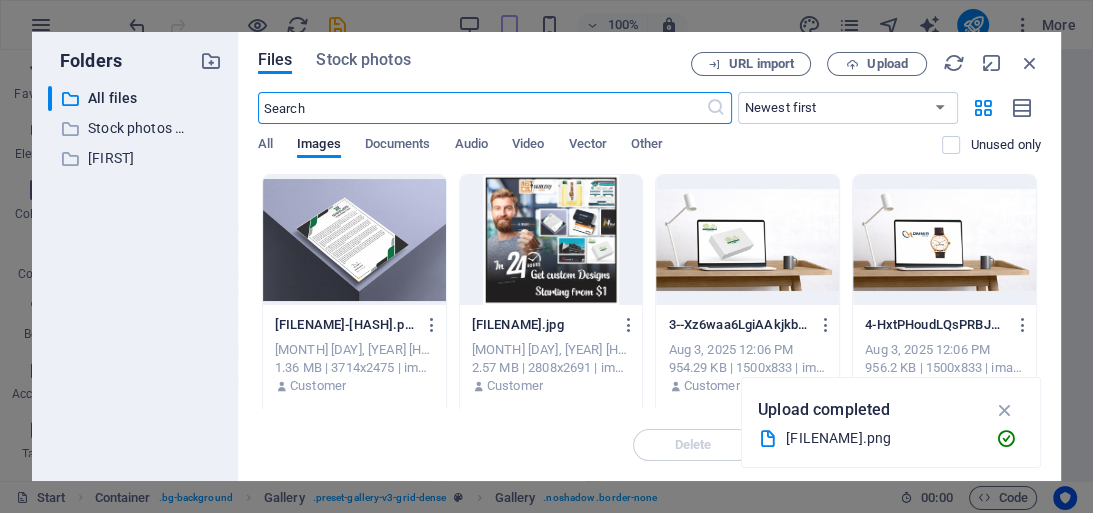 scroll, scrollTop: 10508, scrollLeft: 0, axis: vertical 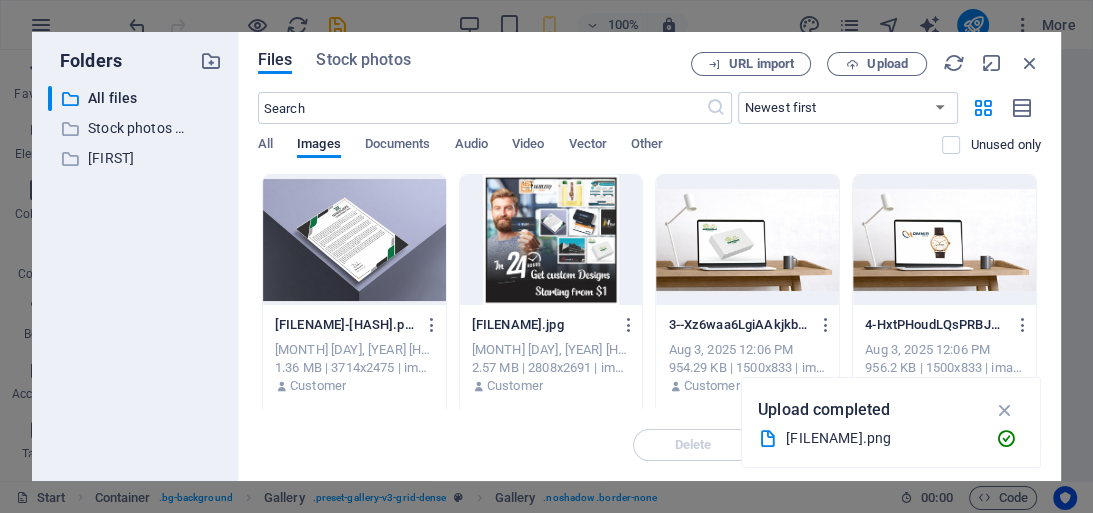 click at bounding box center [354, 240] 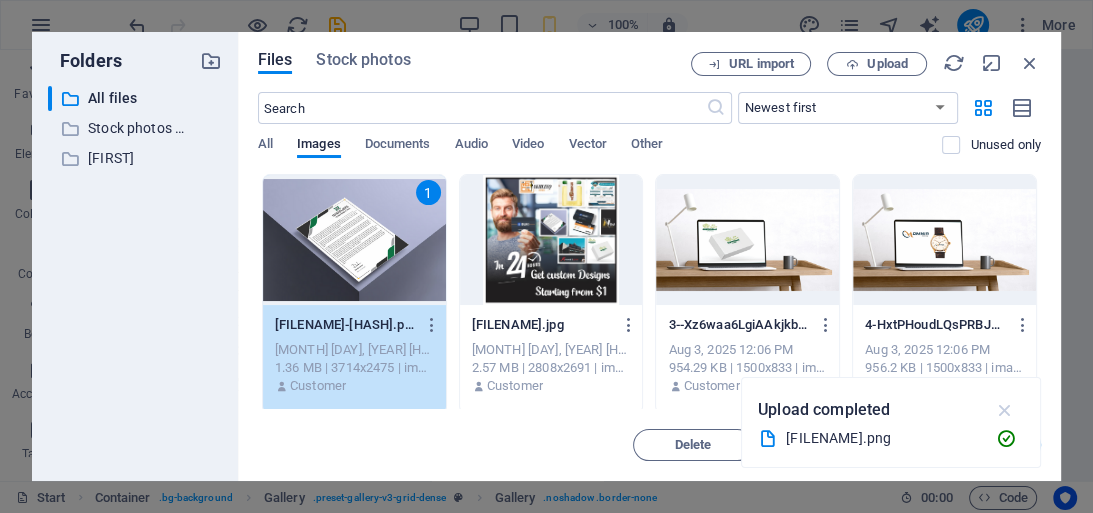 click at bounding box center (1004, 410) 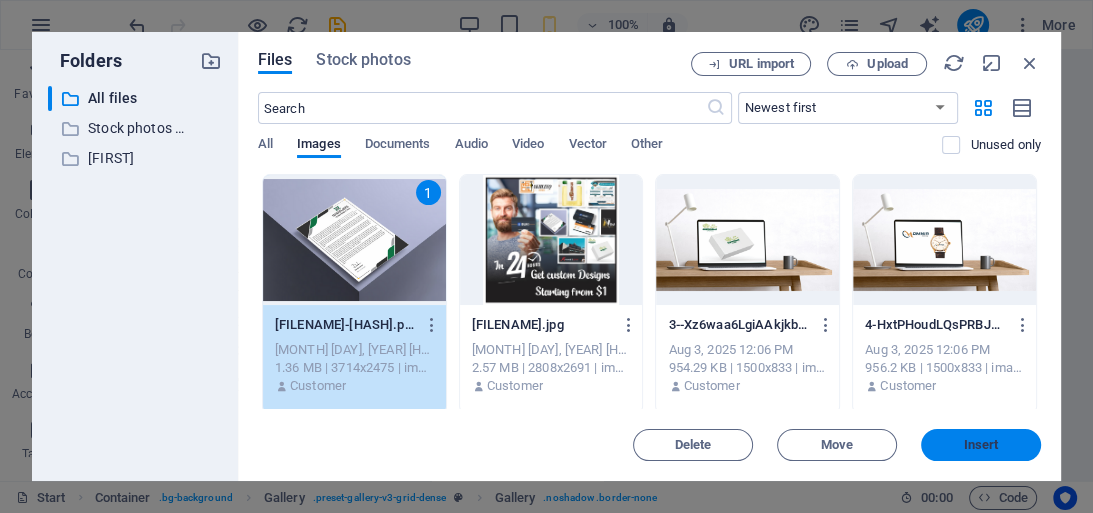 drag, startPoint x: 997, startPoint y: 448, endPoint x: 54, endPoint y: 235, distance: 966.7564 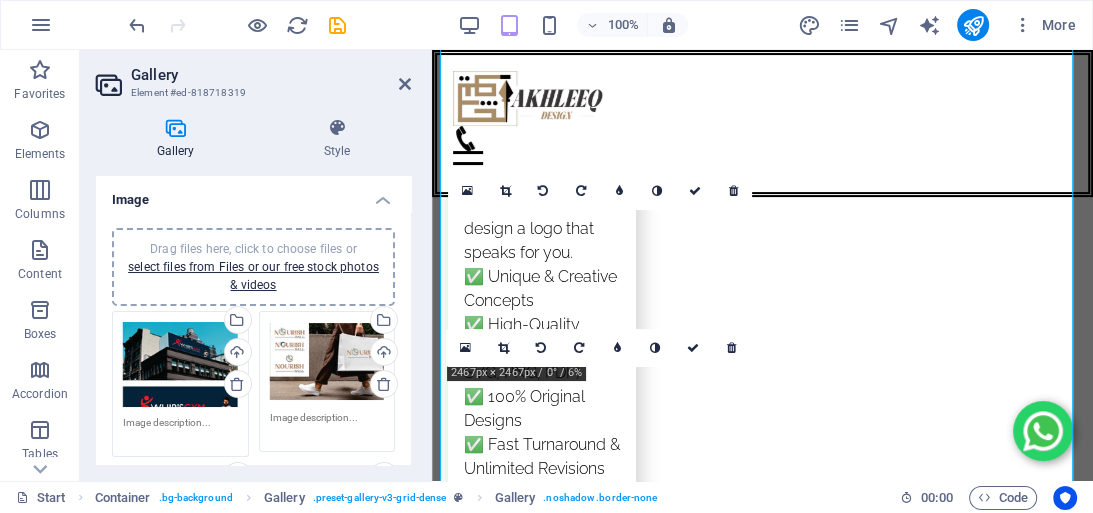 scroll, scrollTop: 4860, scrollLeft: 0, axis: vertical 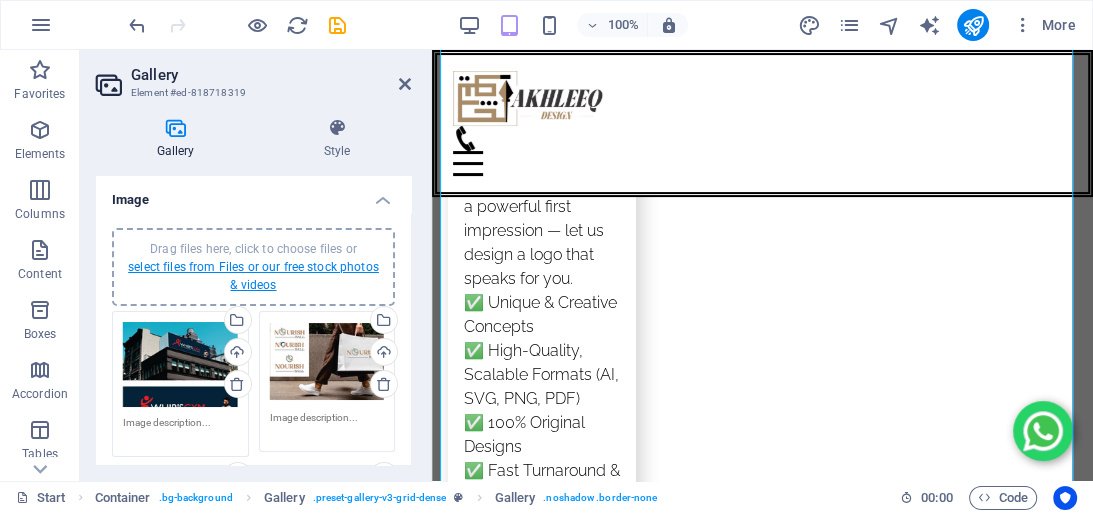 click on "select files from Files or our free stock photos & videos" at bounding box center [253, 276] 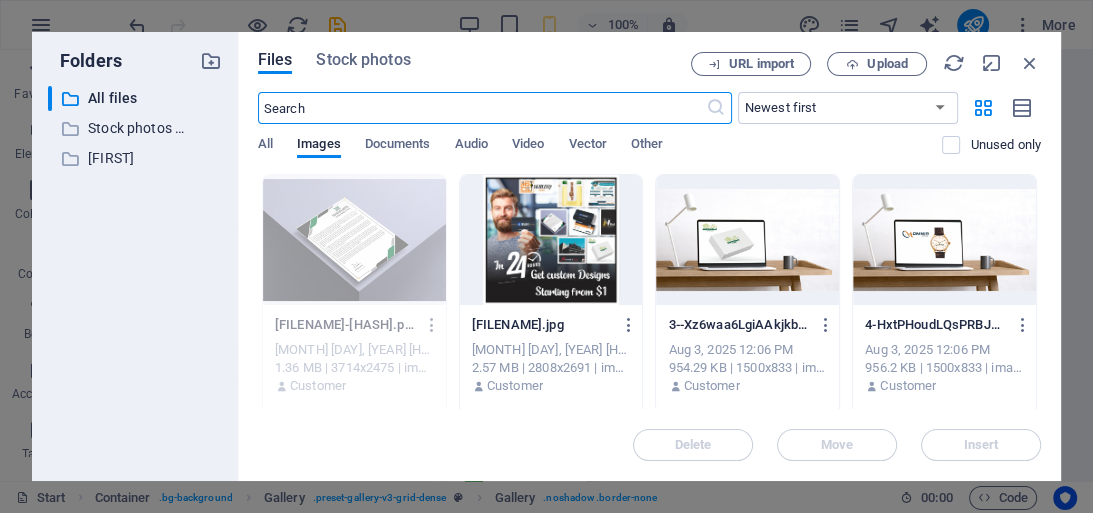 scroll, scrollTop: 10518, scrollLeft: 0, axis: vertical 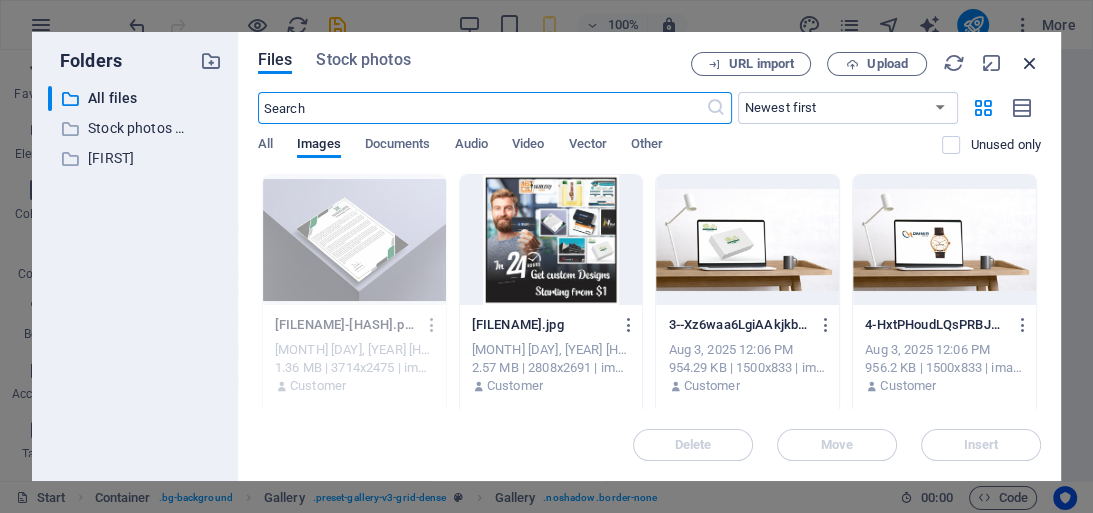 click at bounding box center (1030, 63) 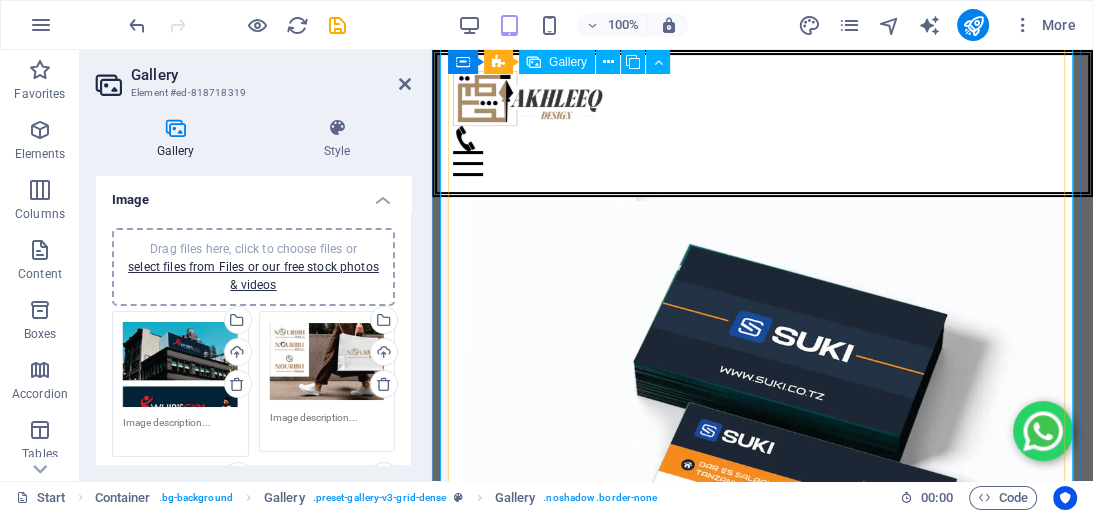 scroll, scrollTop: 5179, scrollLeft: 0, axis: vertical 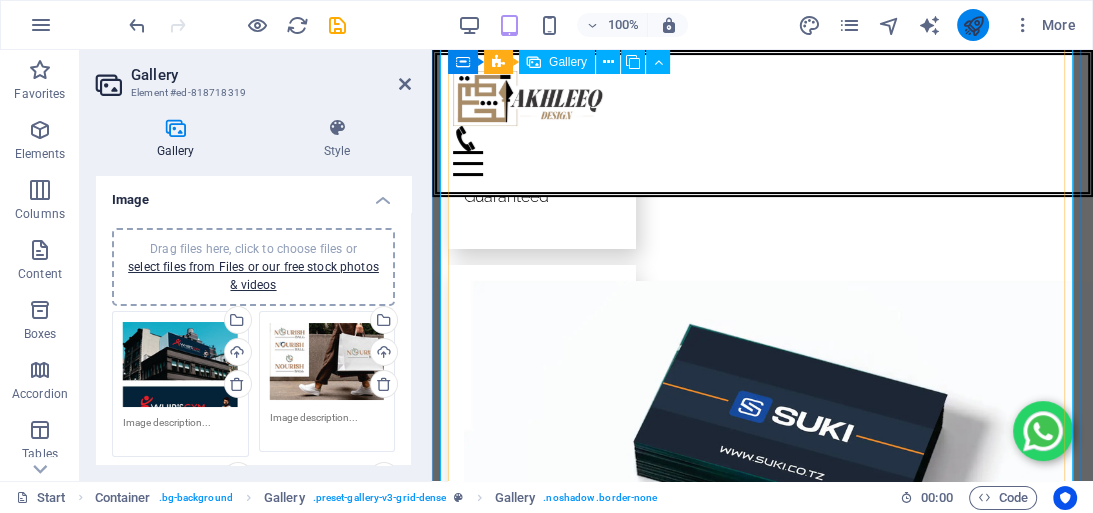 click at bounding box center (972, 25) 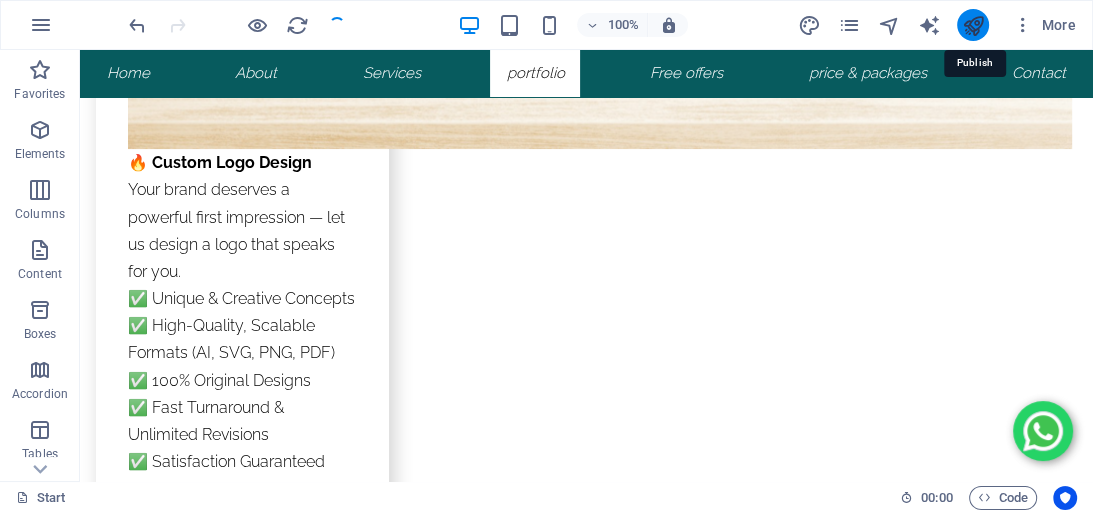 scroll, scrollTop: 5716, scrollLeft: 0, axis: vertical 